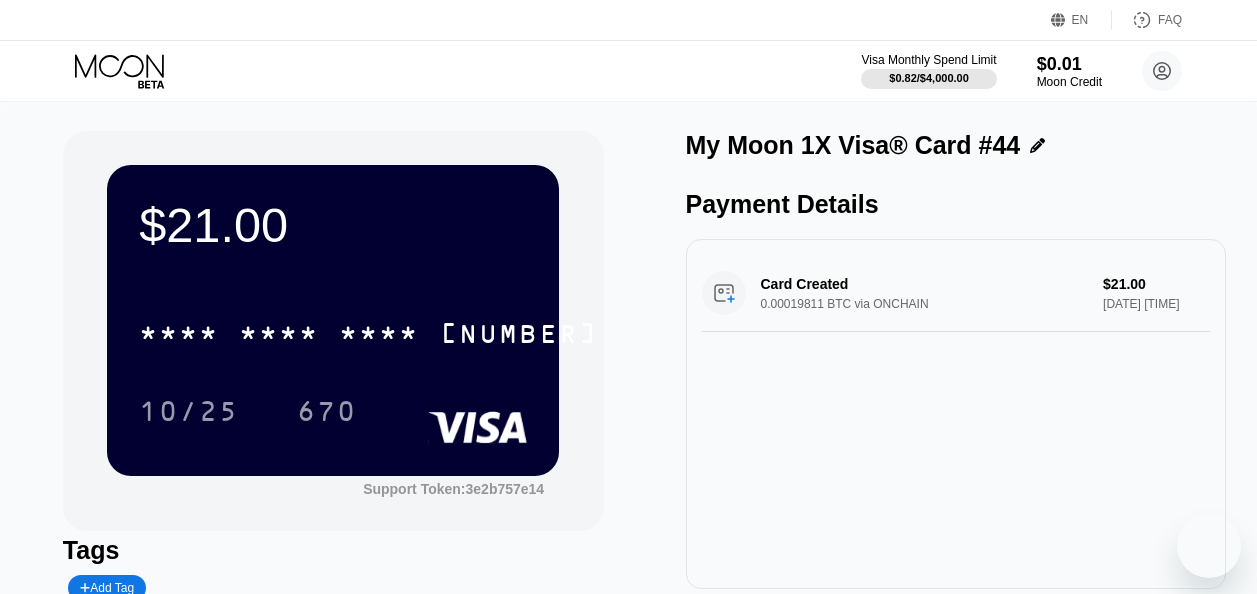 scroll, scrollTop: 0, scrollLeft: 0, axis: both 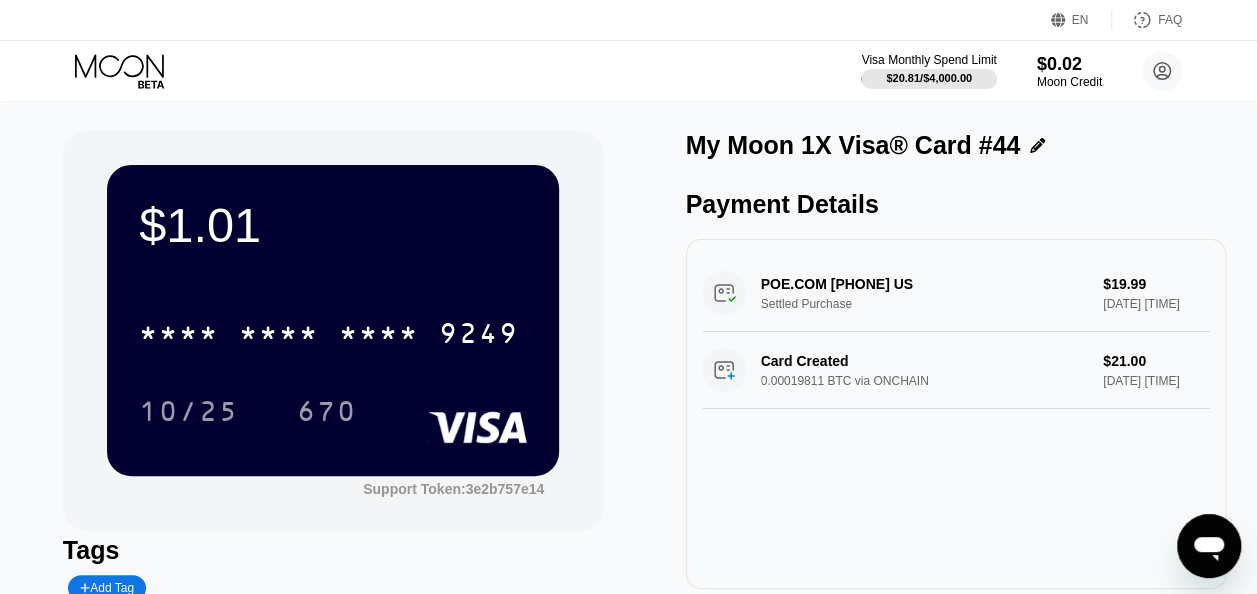 click 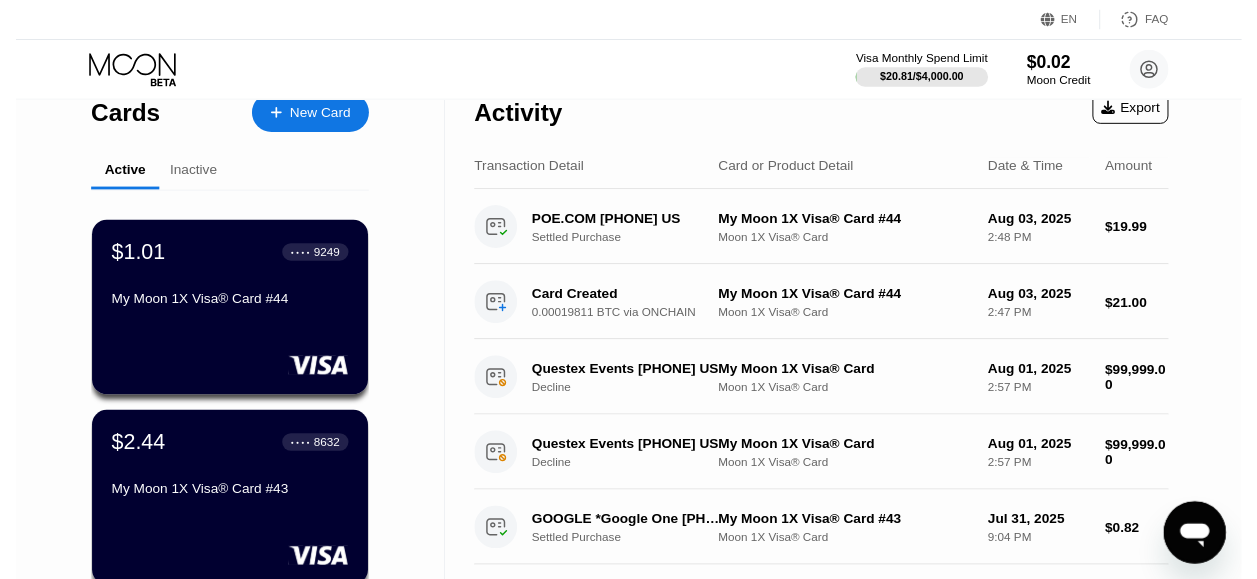 scroll, scrollTop: 0, scrollLeft: 0, axis: both 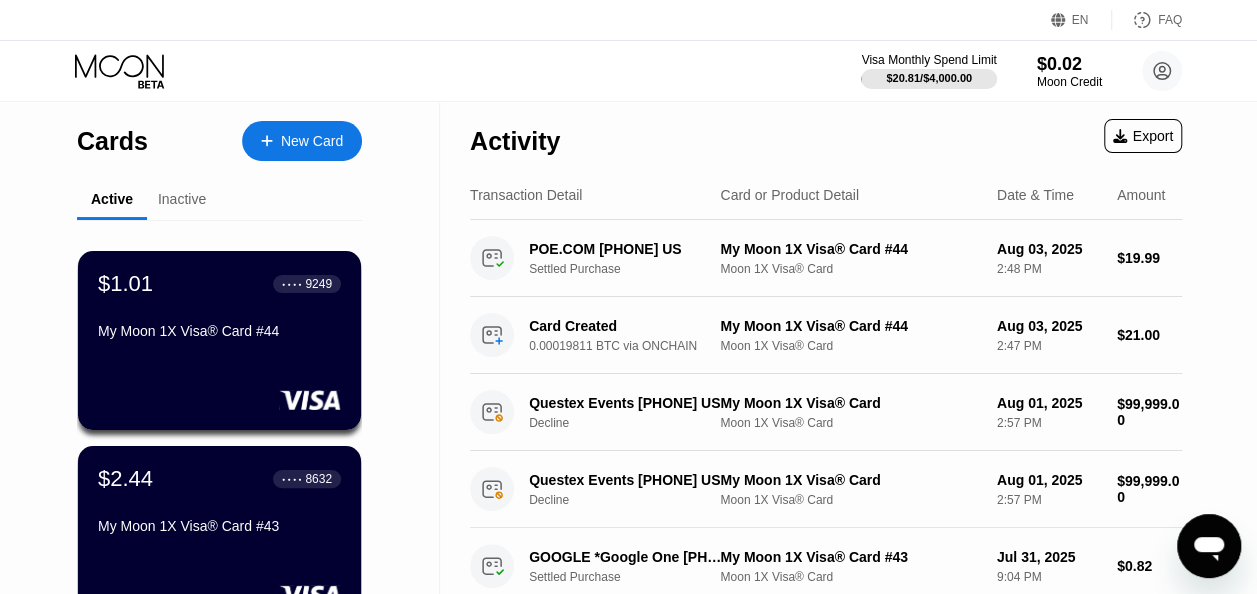 click on "New Card" at bounding box center [312, 141] 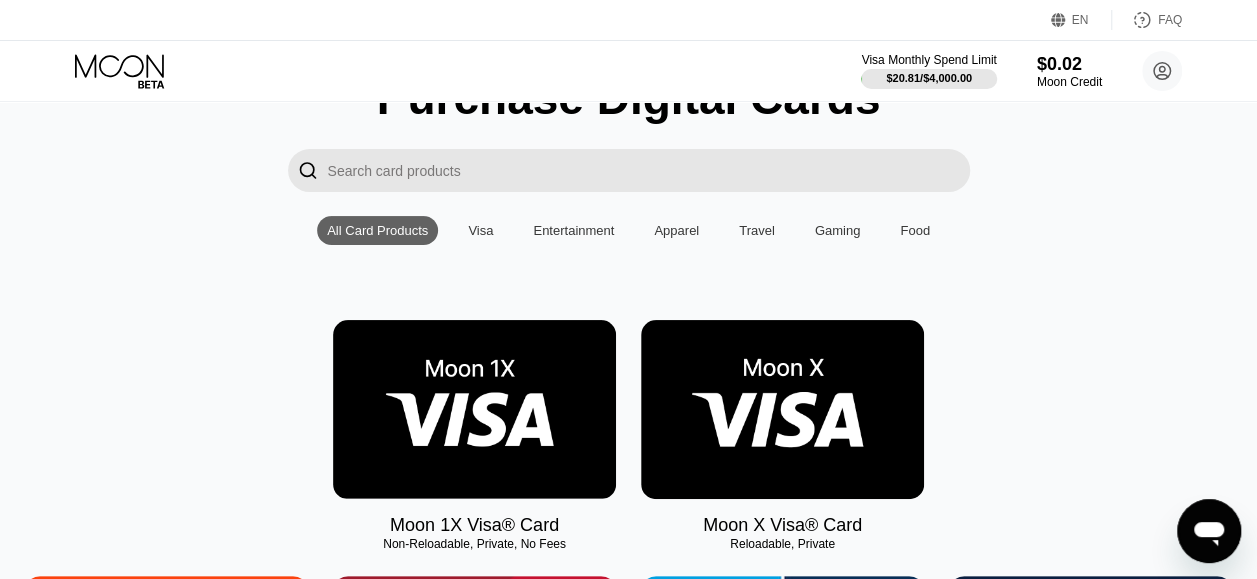 scroll, scrollTop: 300, scrollLeft: 0, axis: vertical 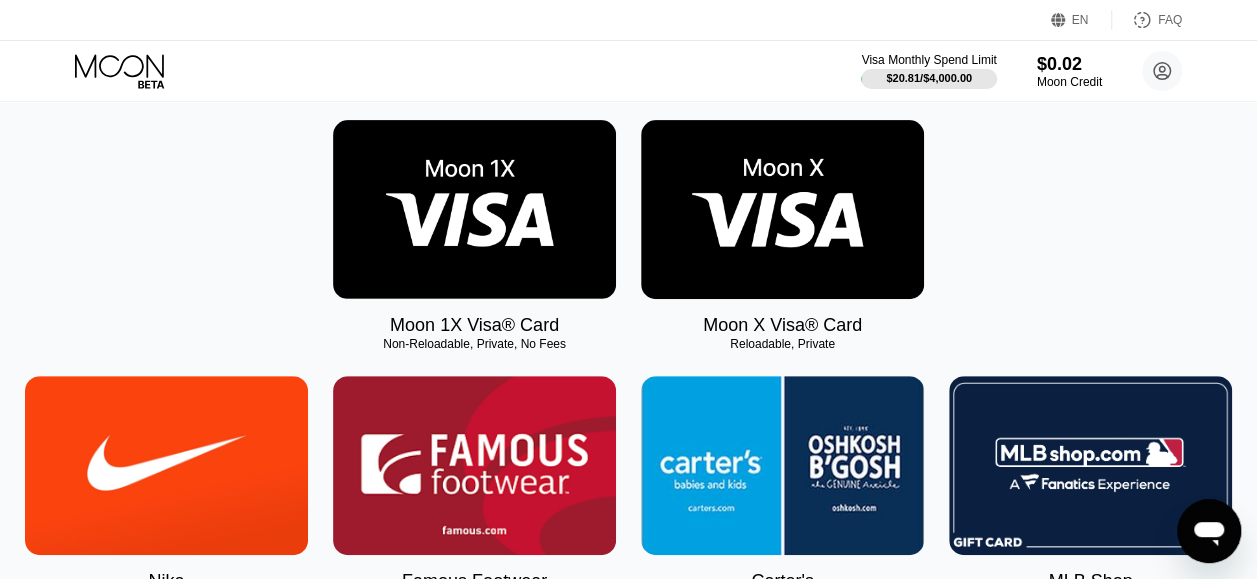 click at bounding box center [474, 209] 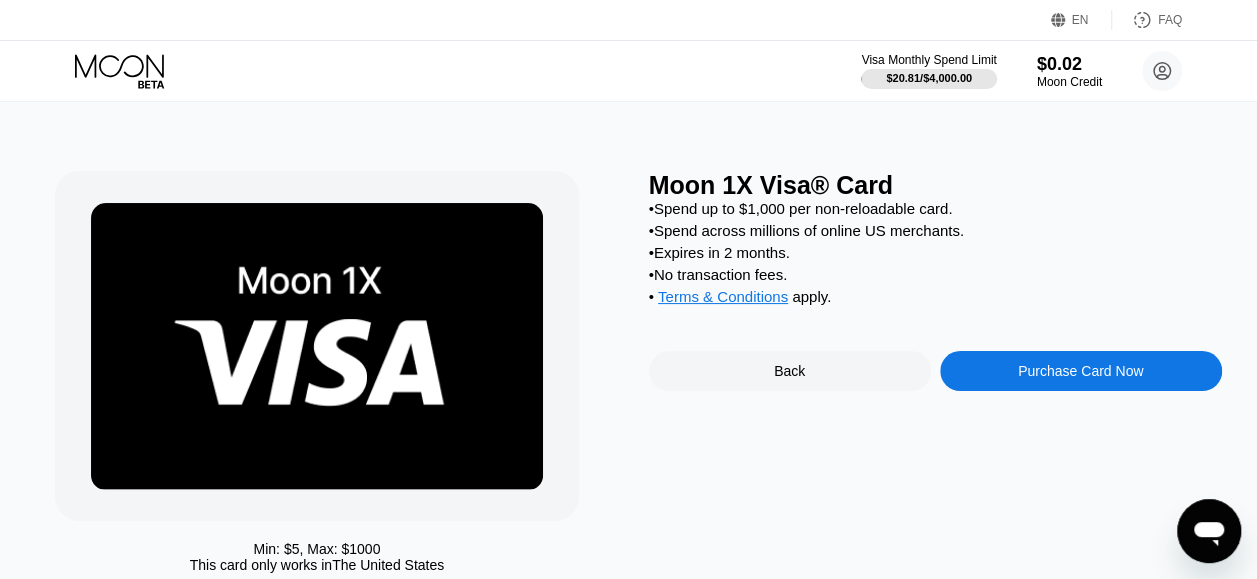 scroll, scrollTop: 0, scrollLeft: 0, axis: both 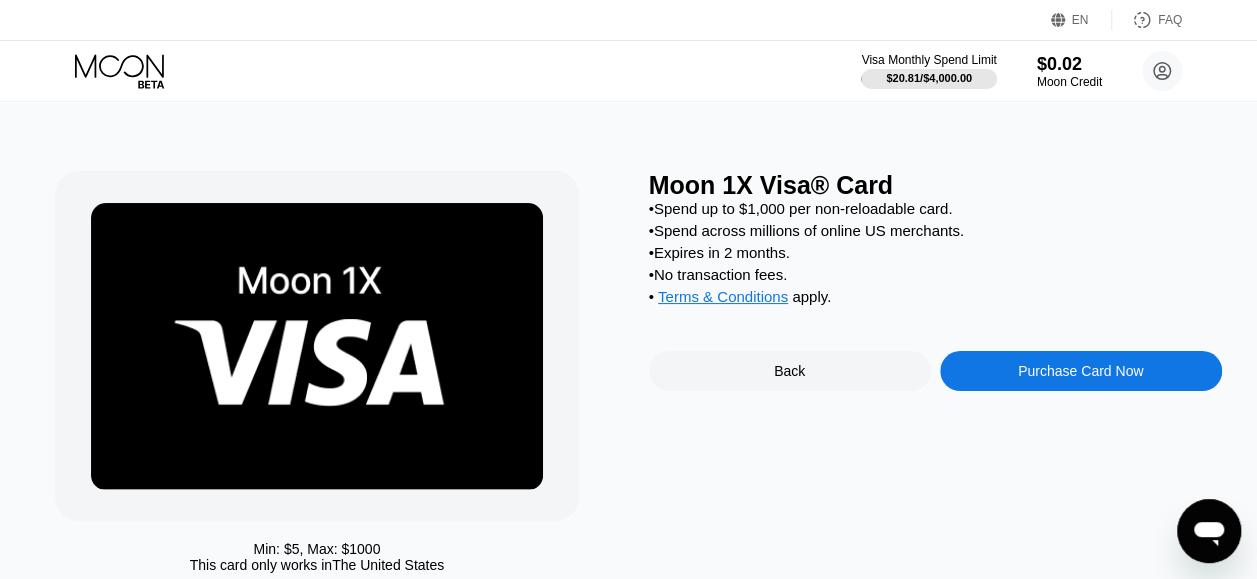 click on "Purchase Card Now" at bounding box center [1081, 371] 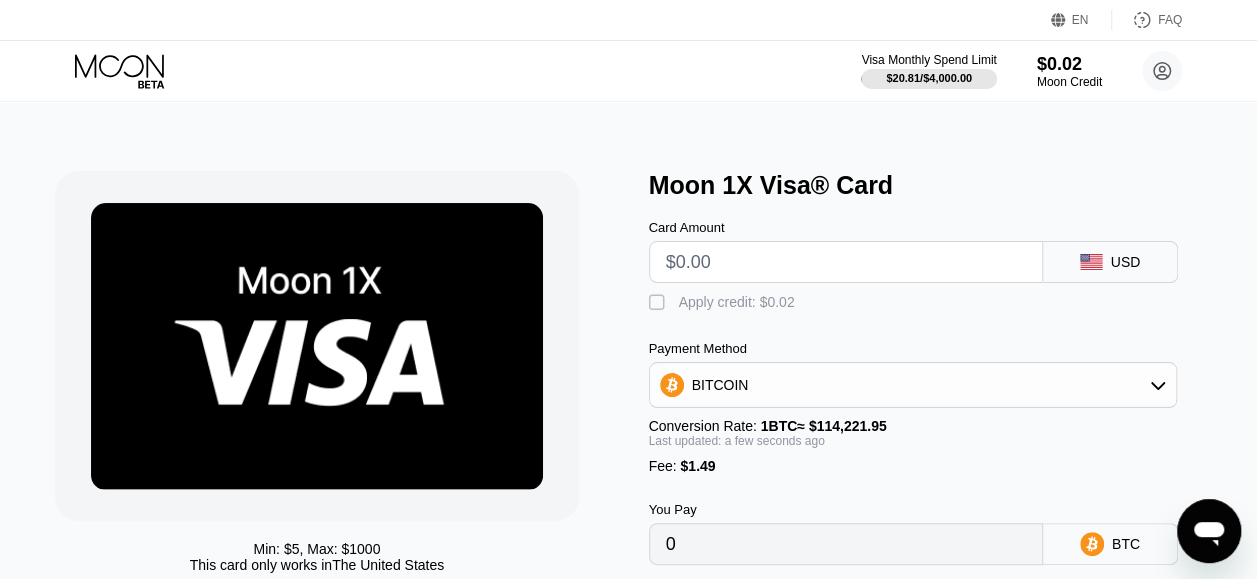 click at bounding box center [846, 262] 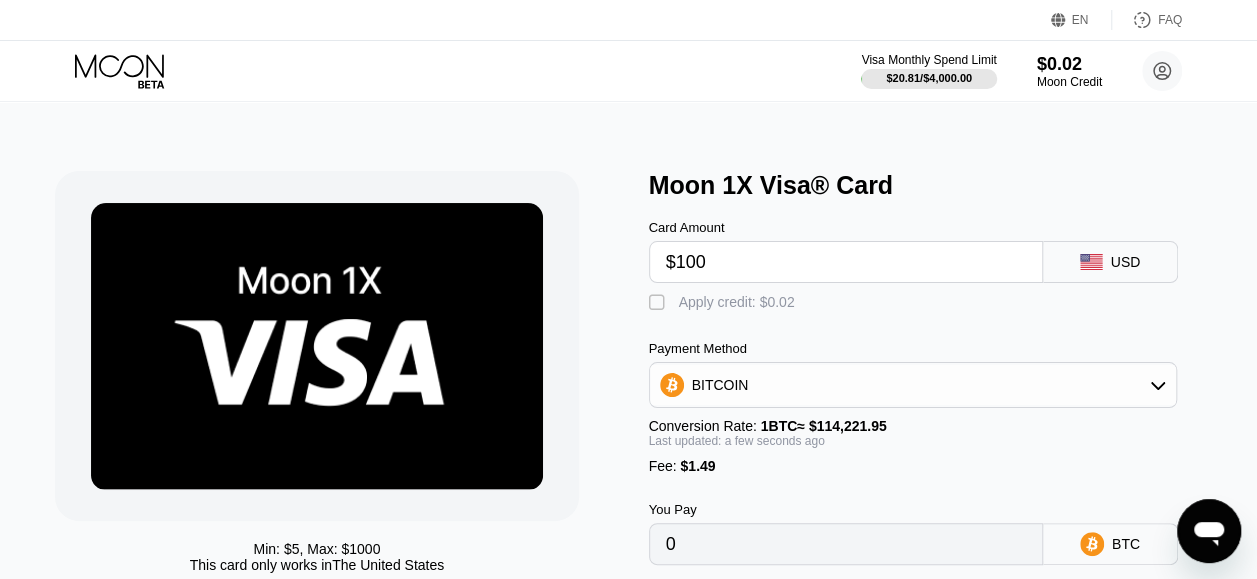type on "$1000" 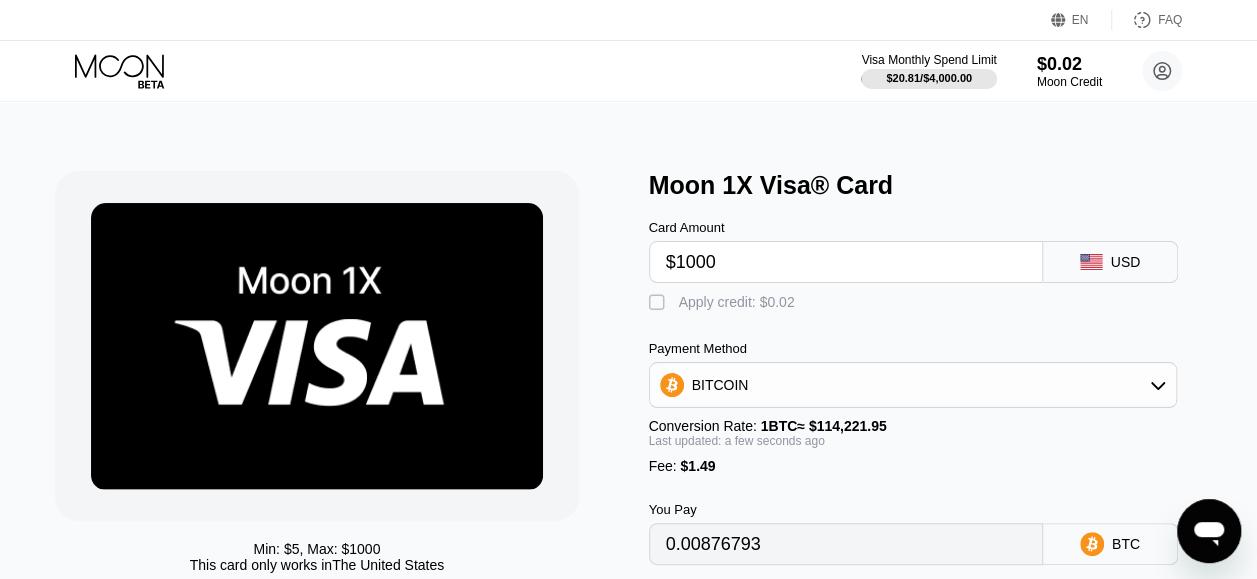 type on "0.00876793" 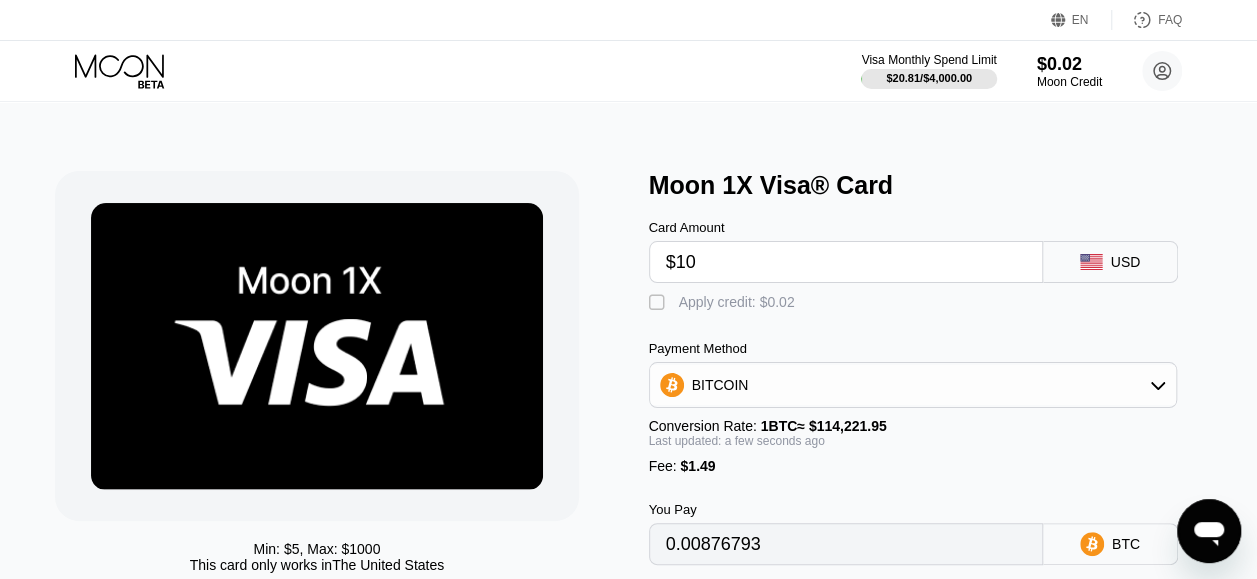 type on "$1" 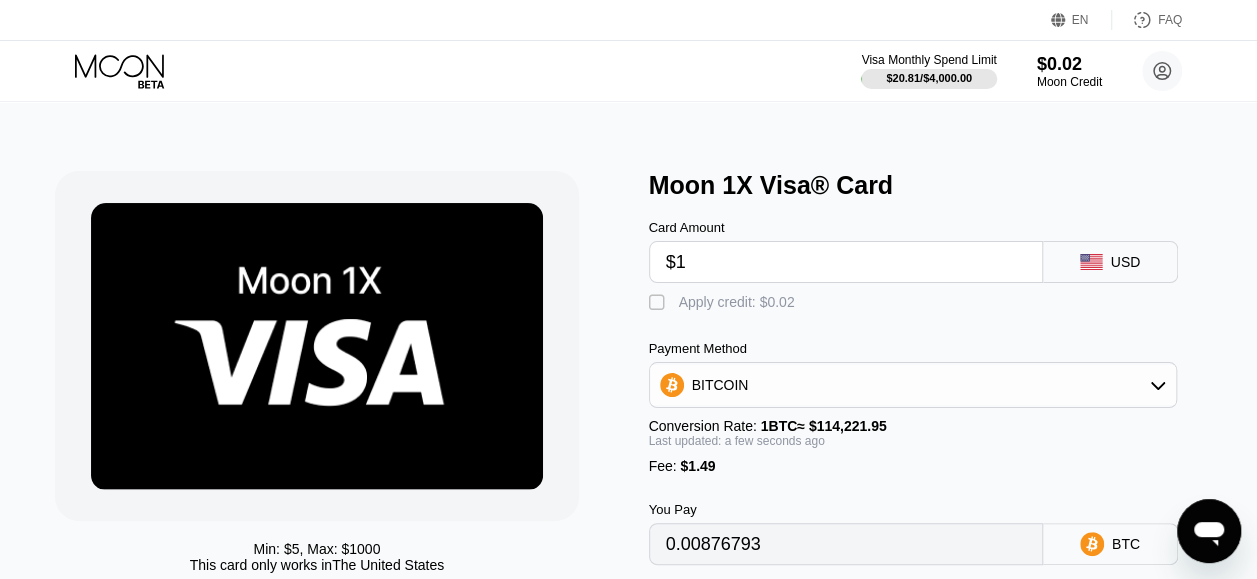 type 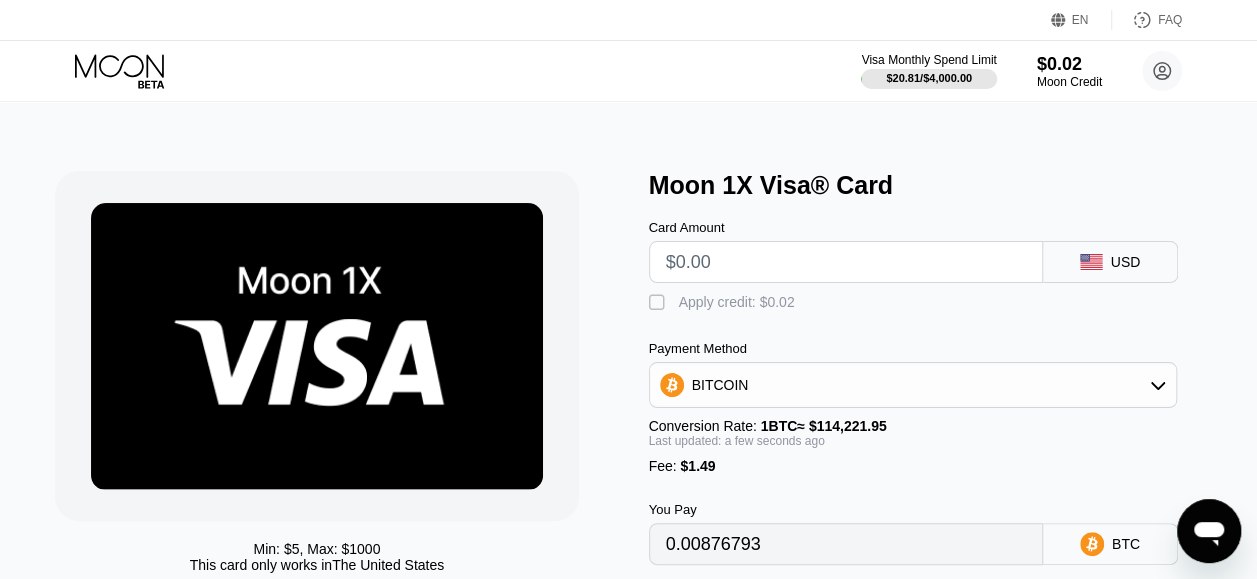 type on "0" 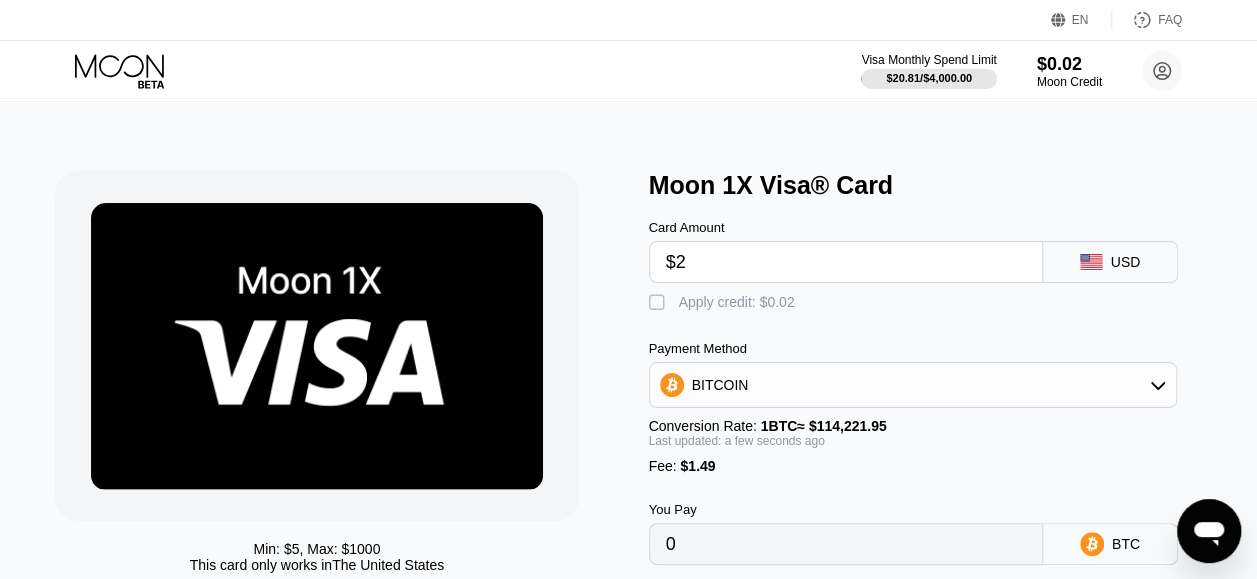 type on "$20" 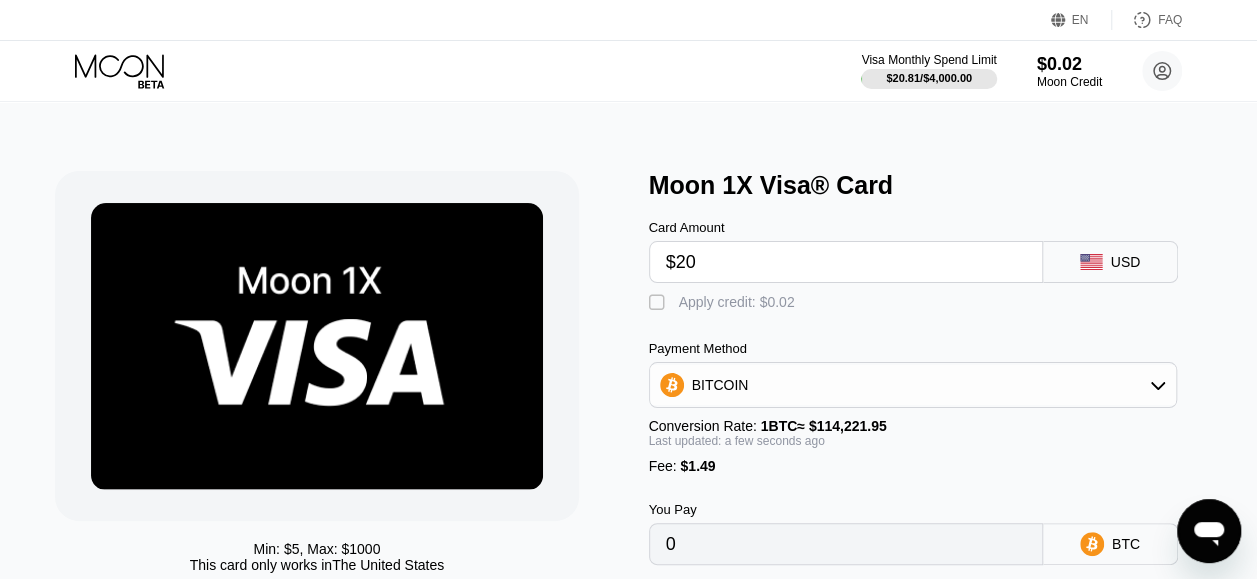 type on "0.00018815" 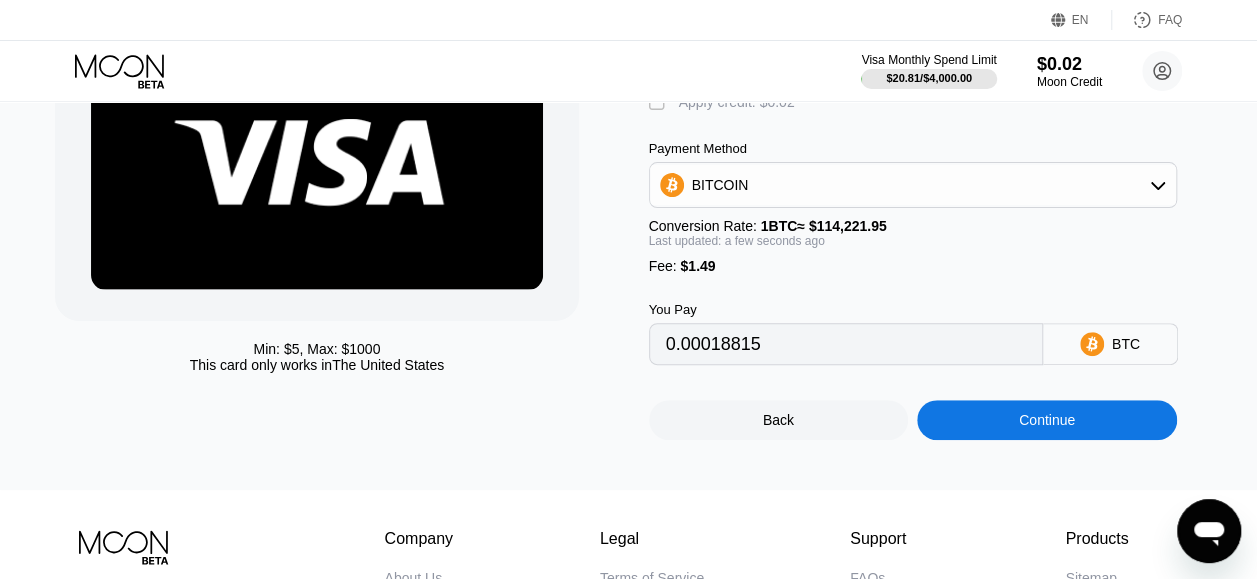 scroll, scrollTop: 100, scrollLeft: 0, axis: vertical 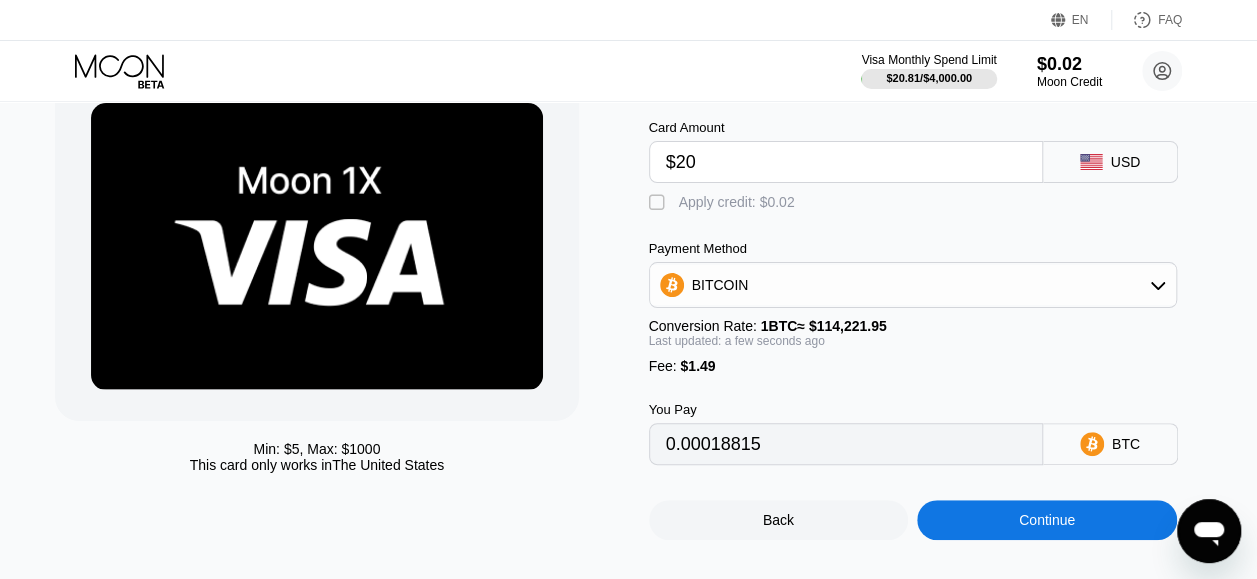 type on "$20" 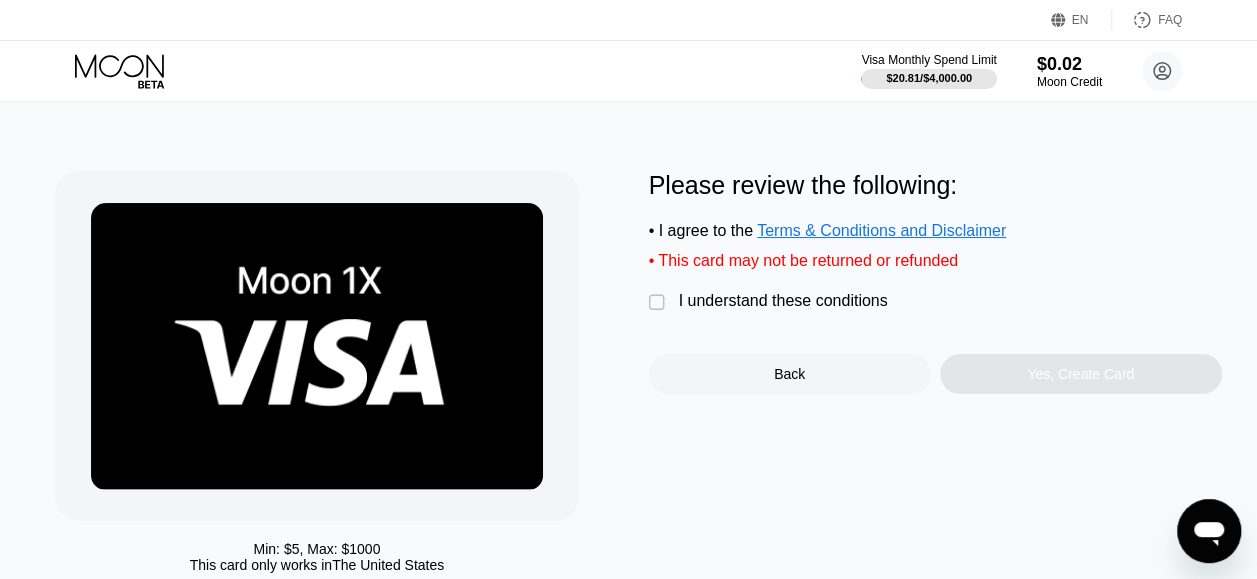 scroll, scrollTop: 0, scrollLeft: 0, axis: both 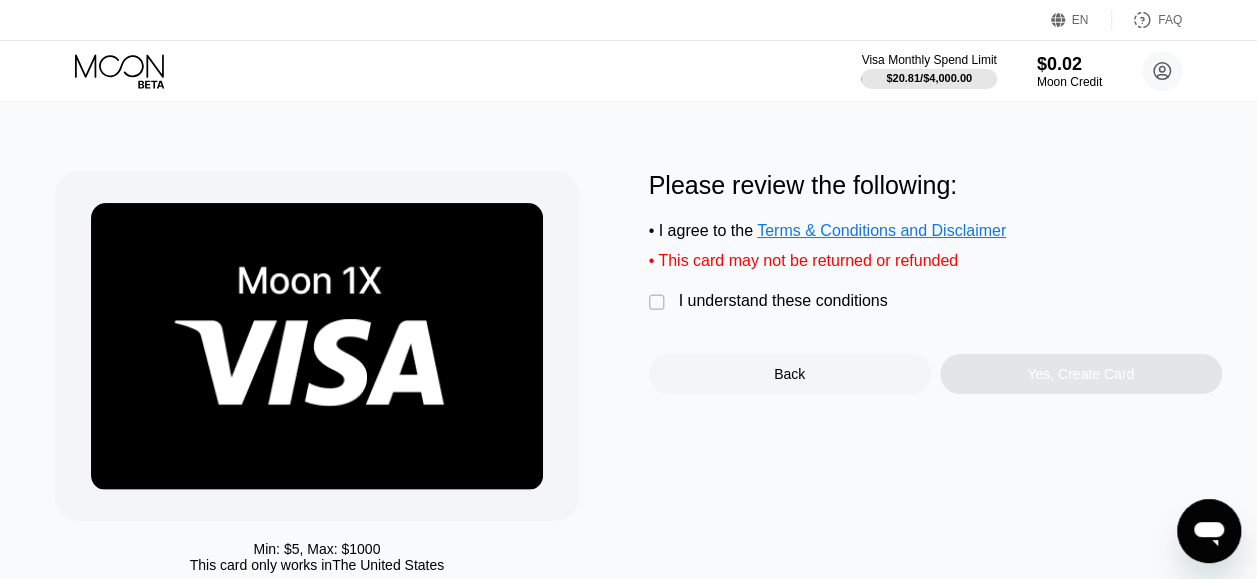 click on "I understand these conditions" at bounding box center [783, 301] 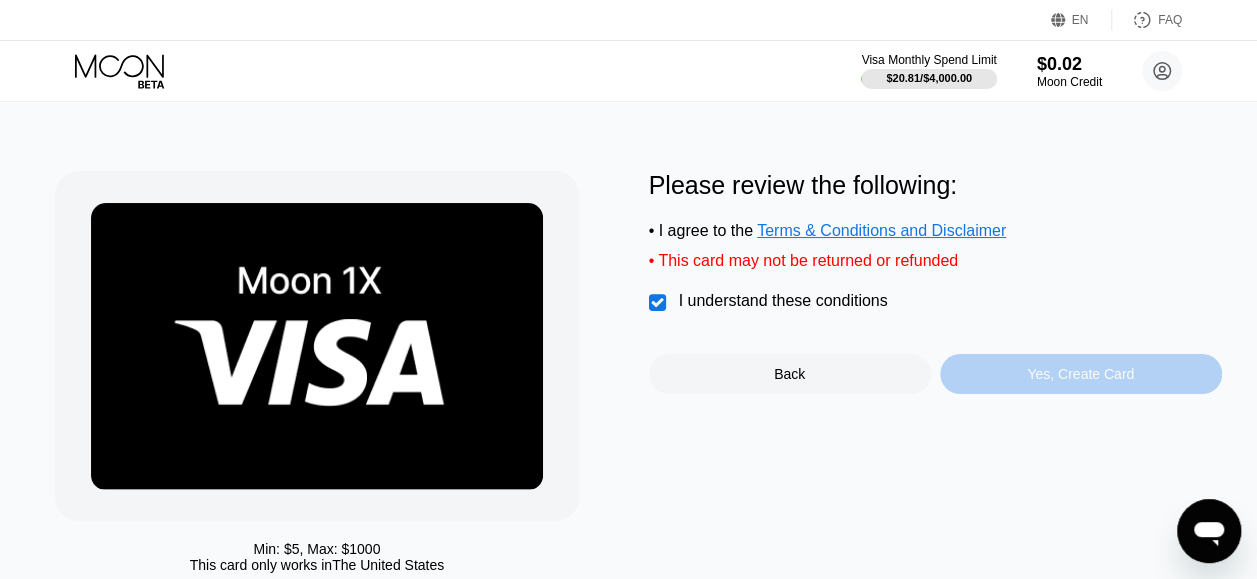 click on "Yes, Create Card" at bounding box center (1081, 374) 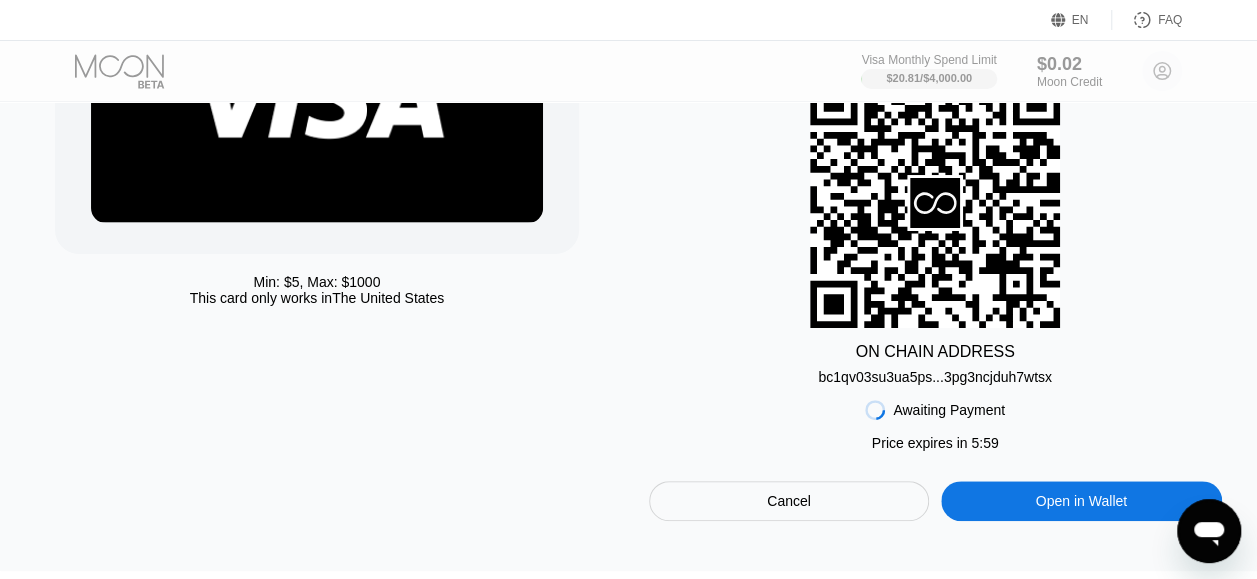 scroll, scrollTop: 300, scrollLeft: 0, axis: vertical 